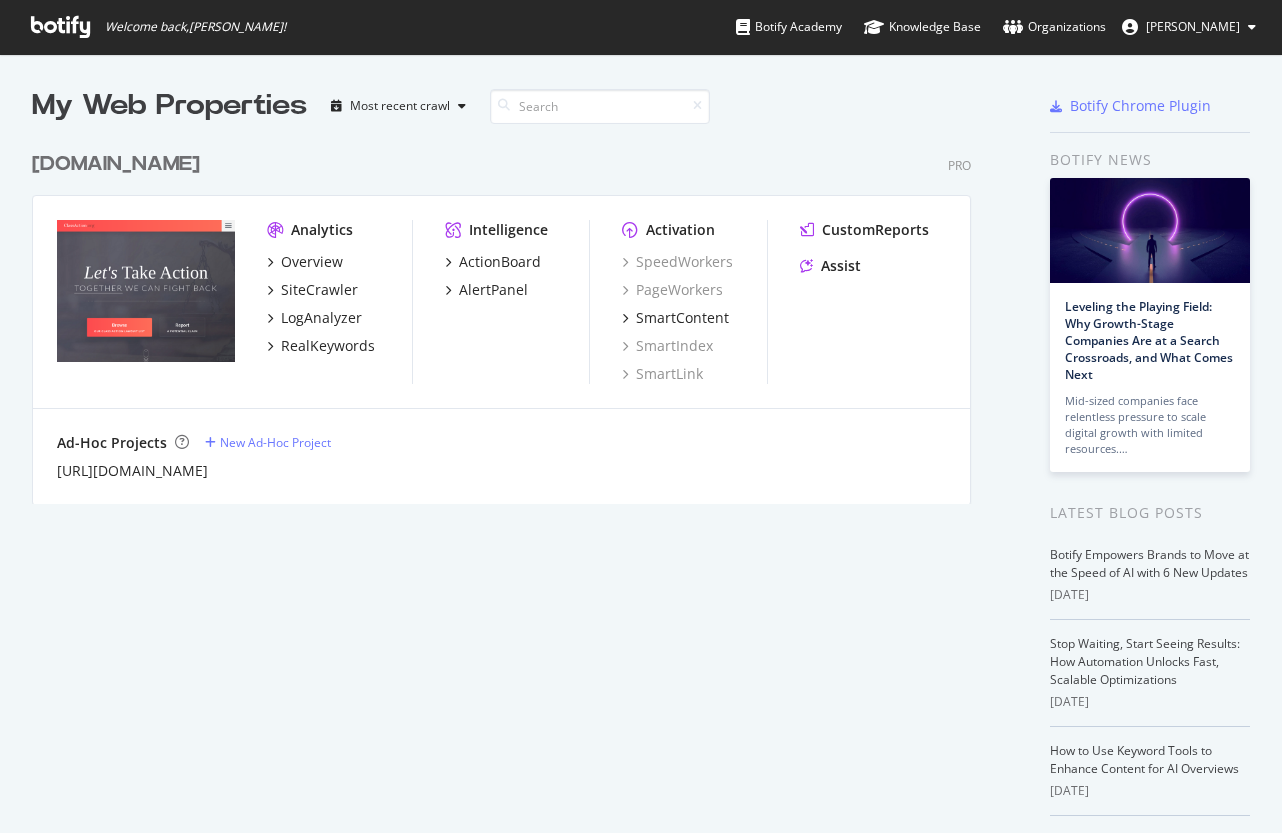 scroll, scrollTop: 0, scrollLeft: 0, axis: both 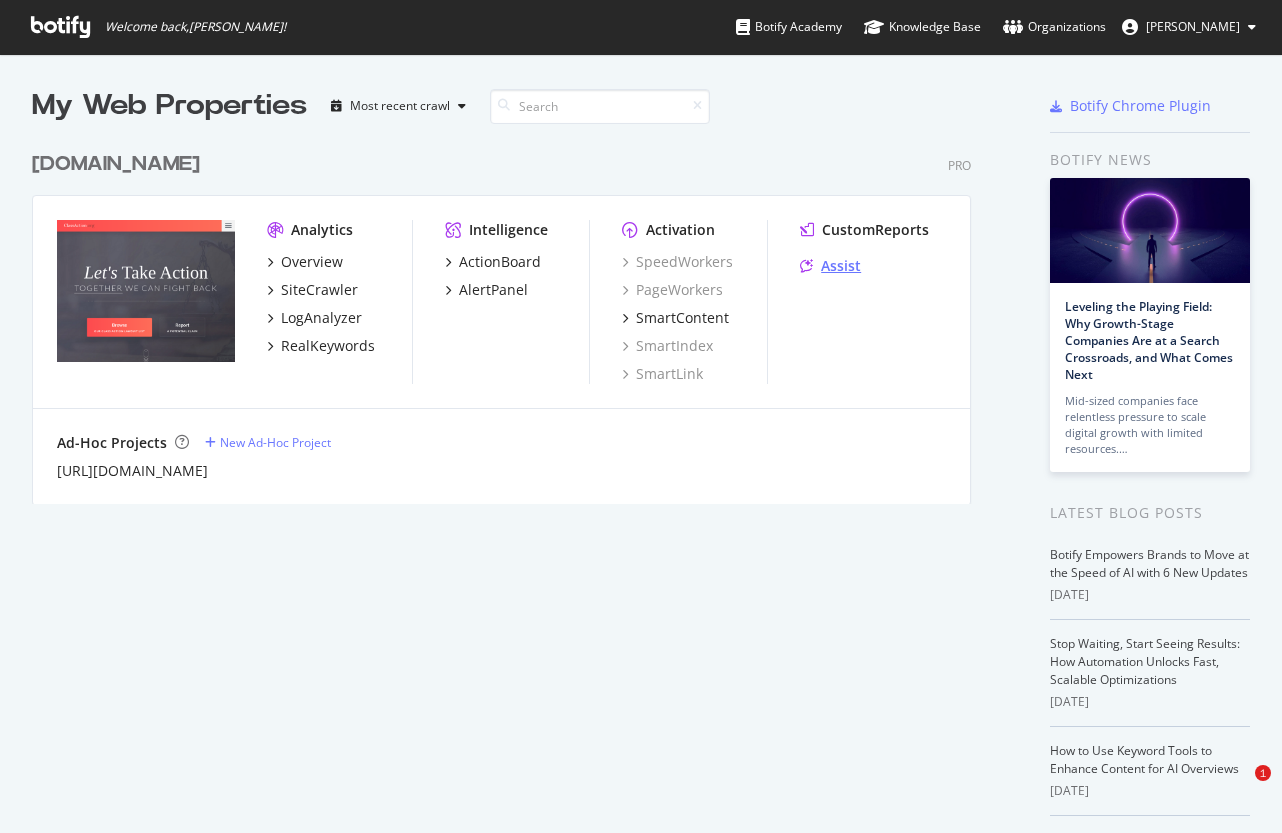 click on "Assist" at bounding box center [841, 266] 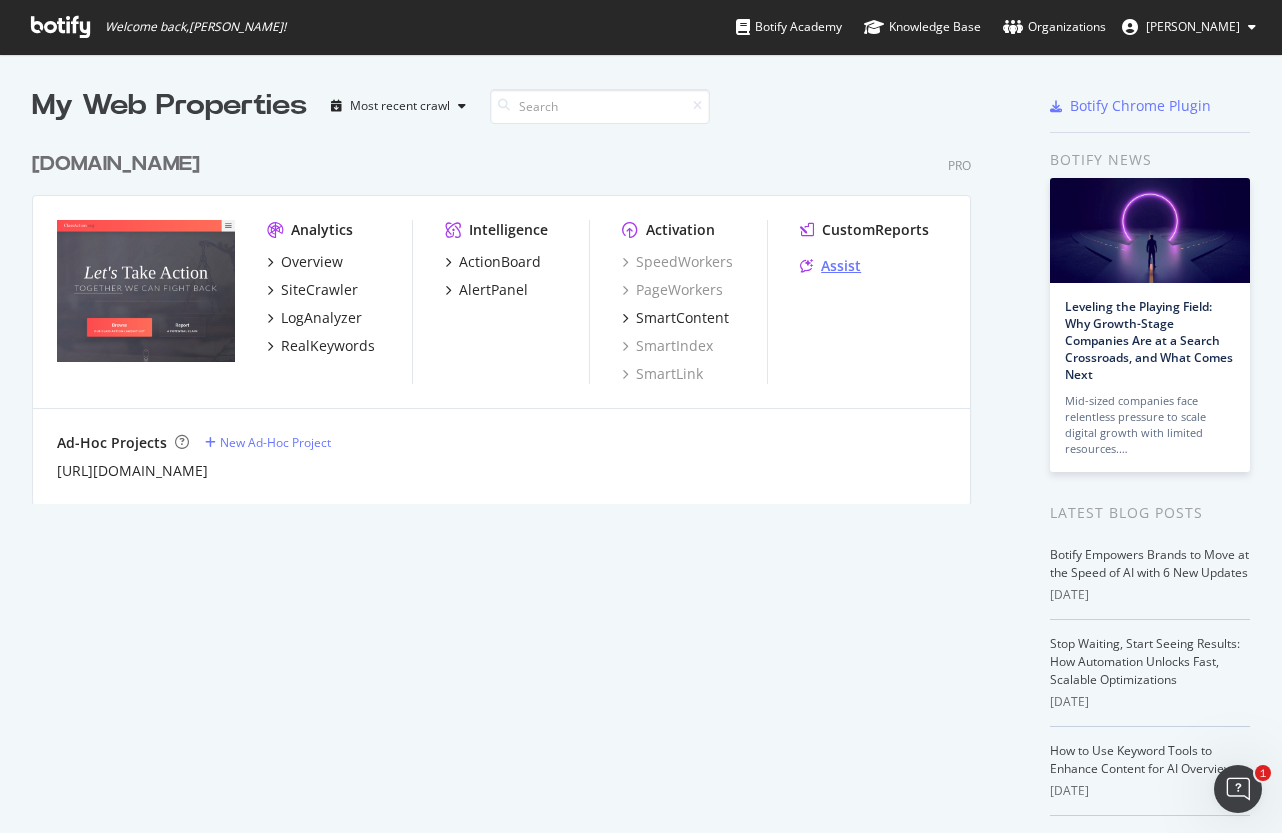 scroll, scrollTop: 0, scrollLeft: 0, axis: both 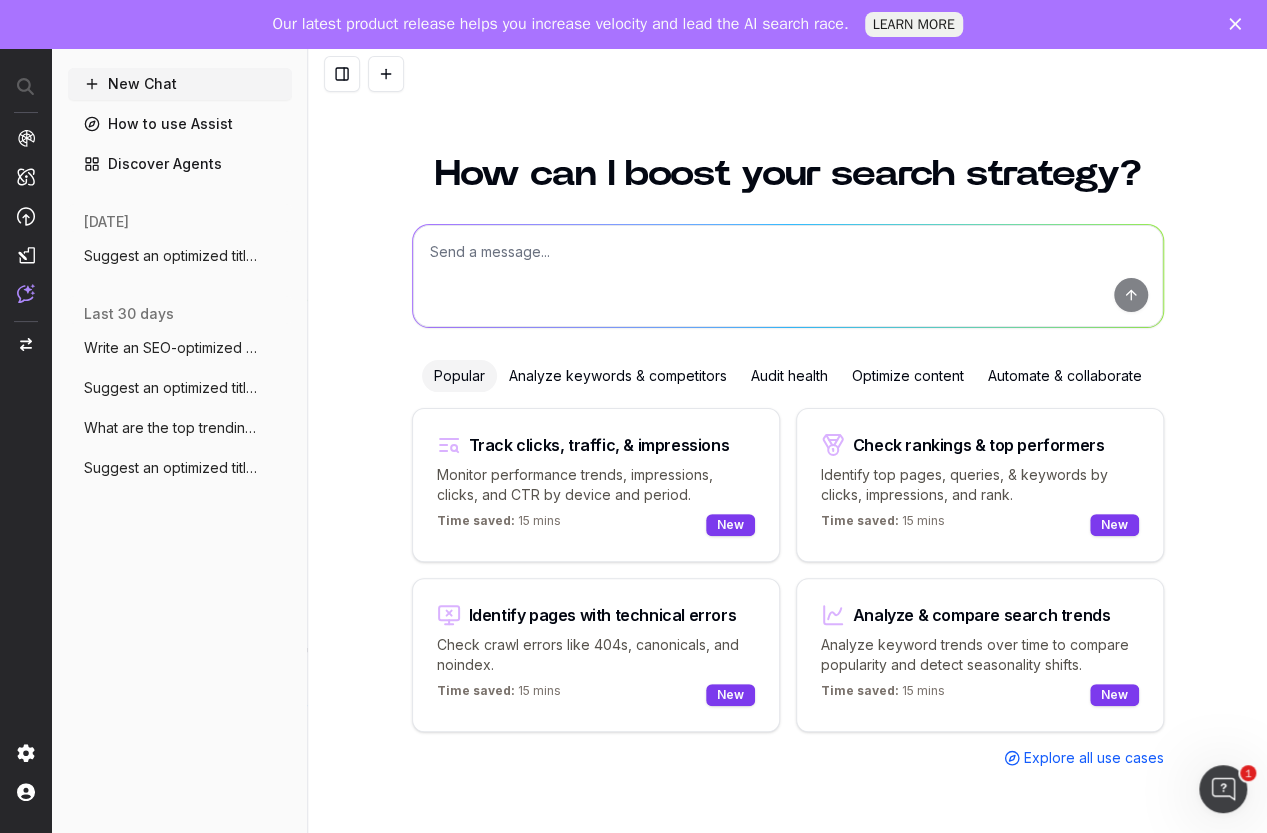 click at bounding box center [788, 276] 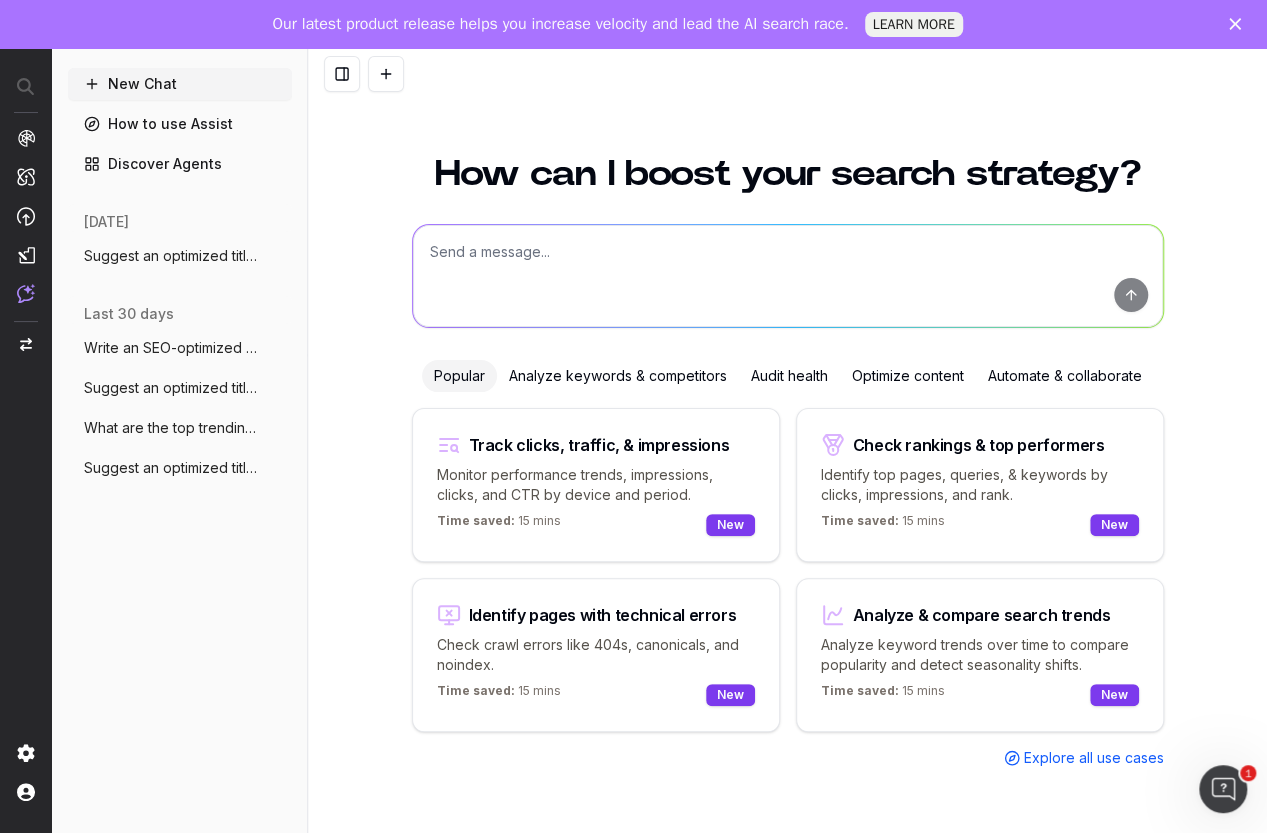 click on "Explore all use cases" at bounding box center (1094, 758) 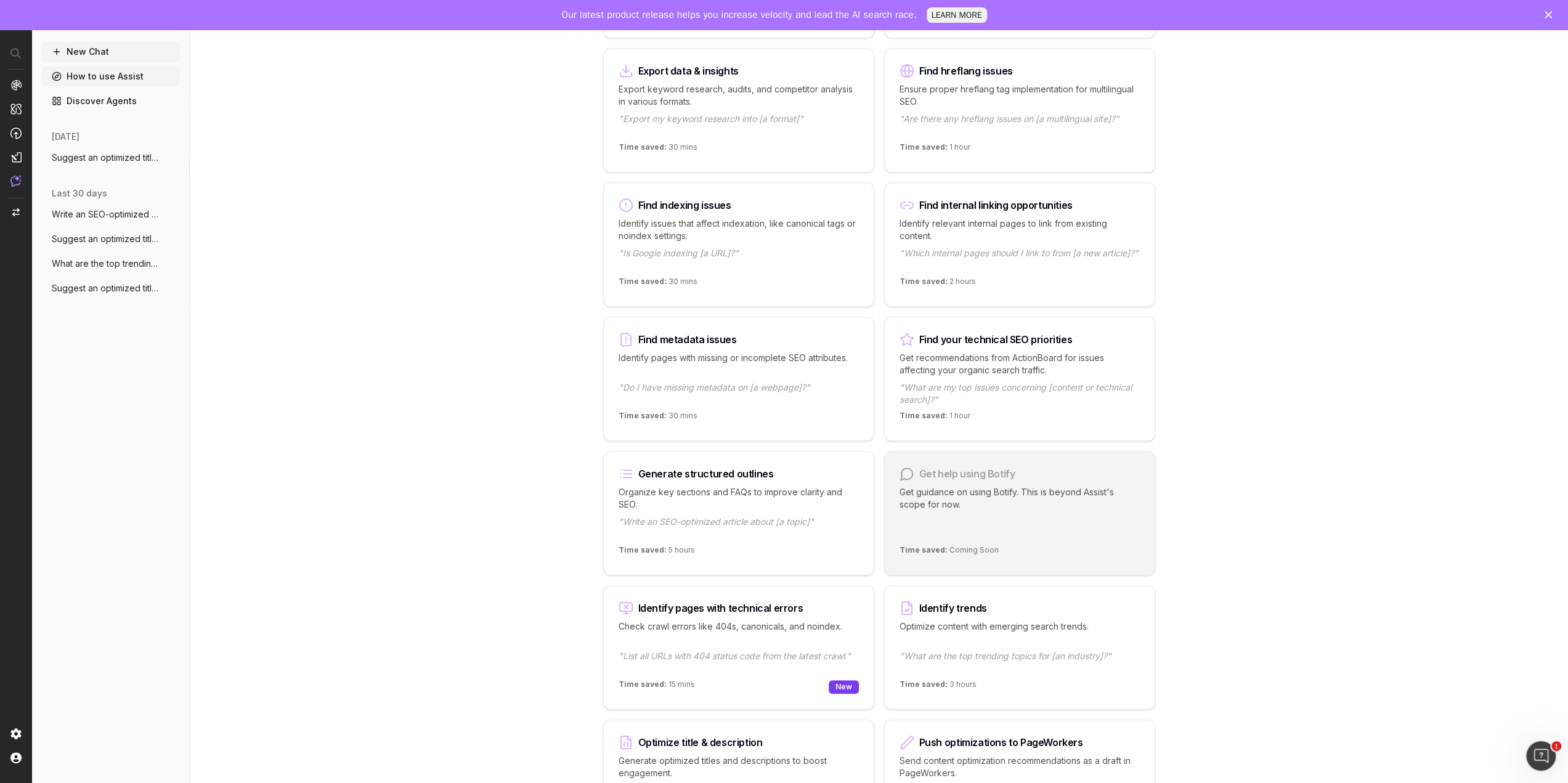 scroll, scrollTop: 801, scrollLeft: 0, axis: vertical 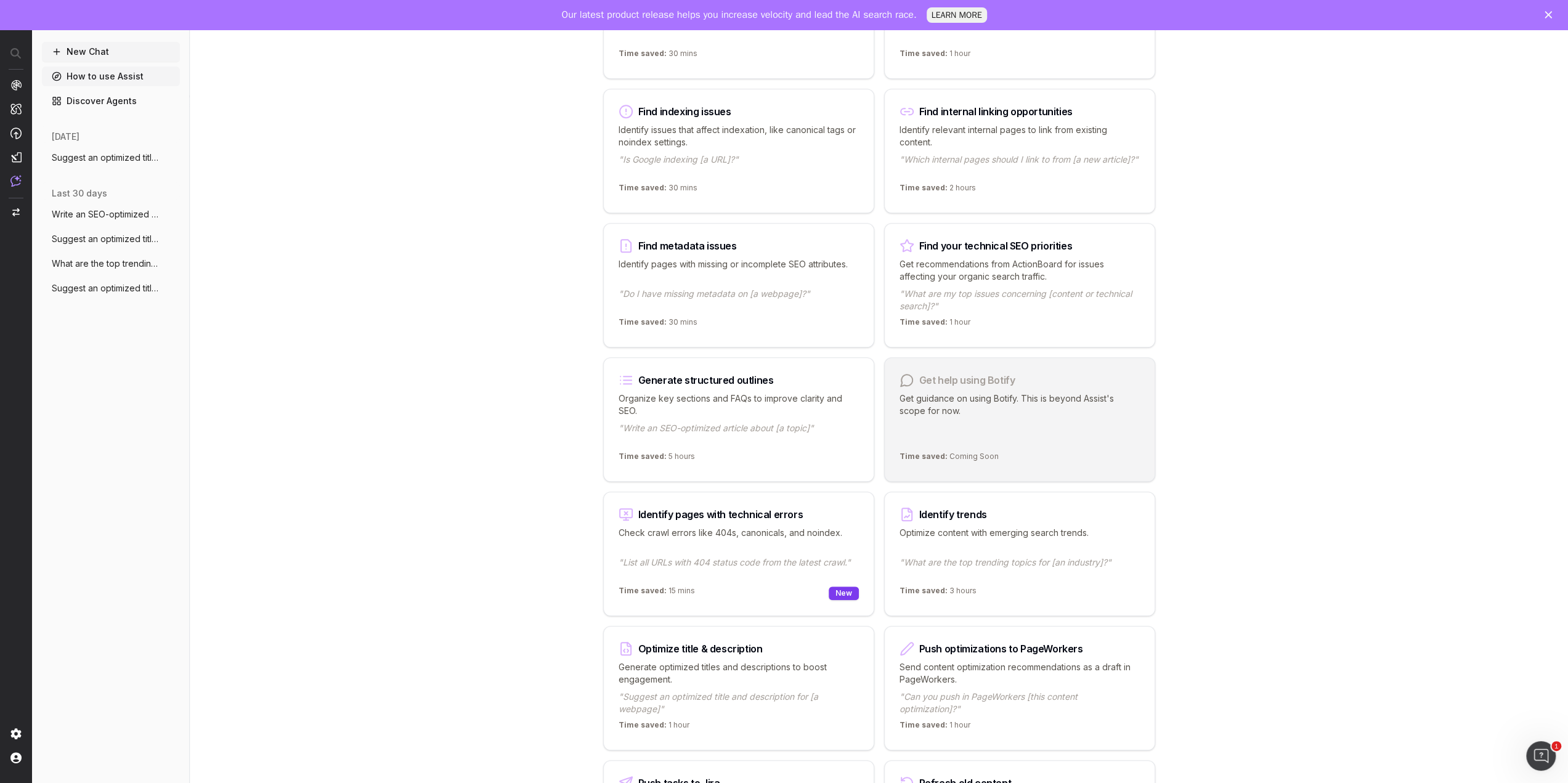 click on "Optimize title & description" at bounding box center (739, 649) 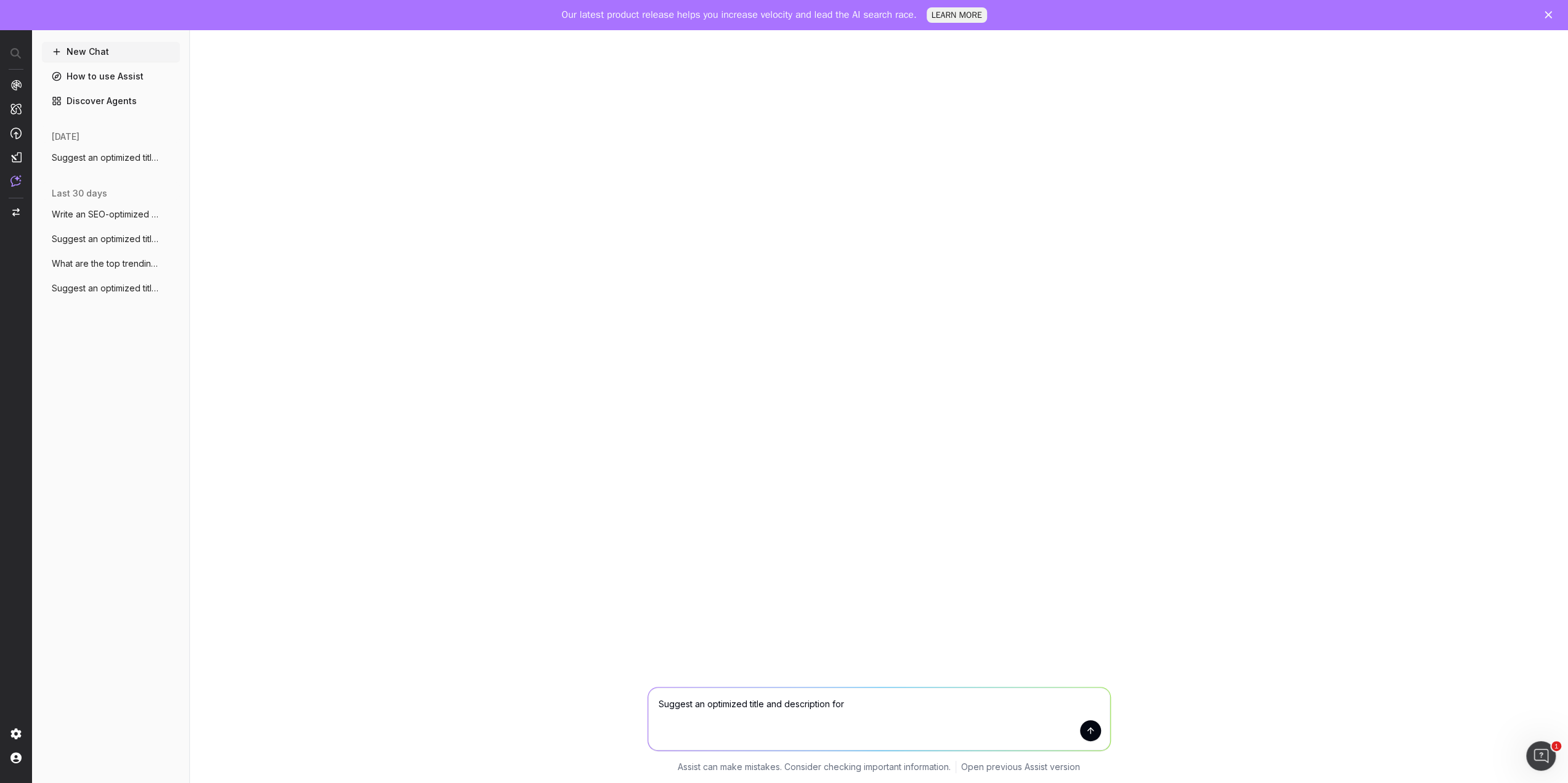 scroll, scrollTop: 30, scrollLeft: 0, axis: vertical 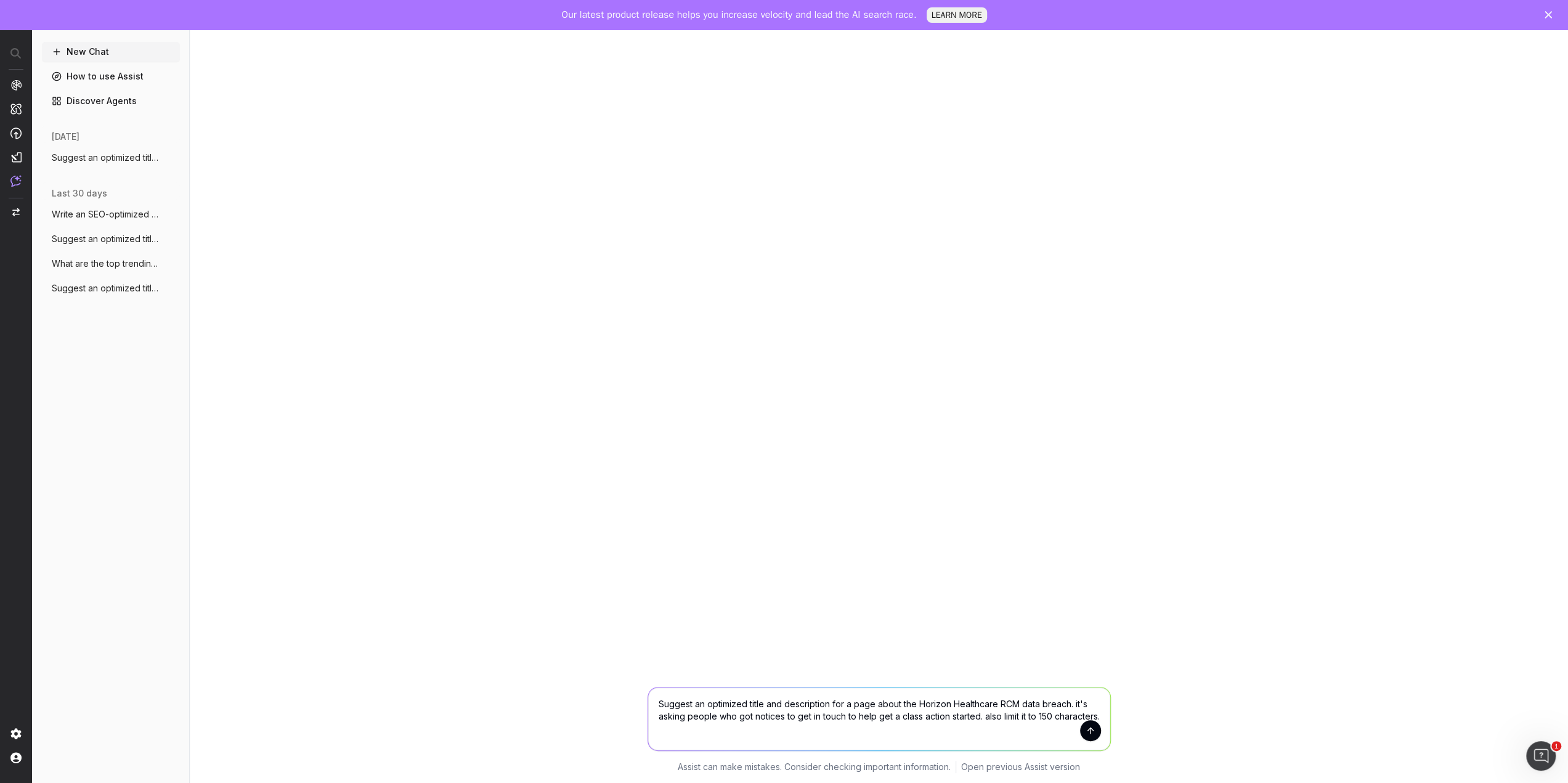 type on "Suggest an optimized title and description for a page about the Horizon Healthcare RCM data breach. it's asking people who got notices to get in touch to help get a class action started. also limit it to 150 characters." 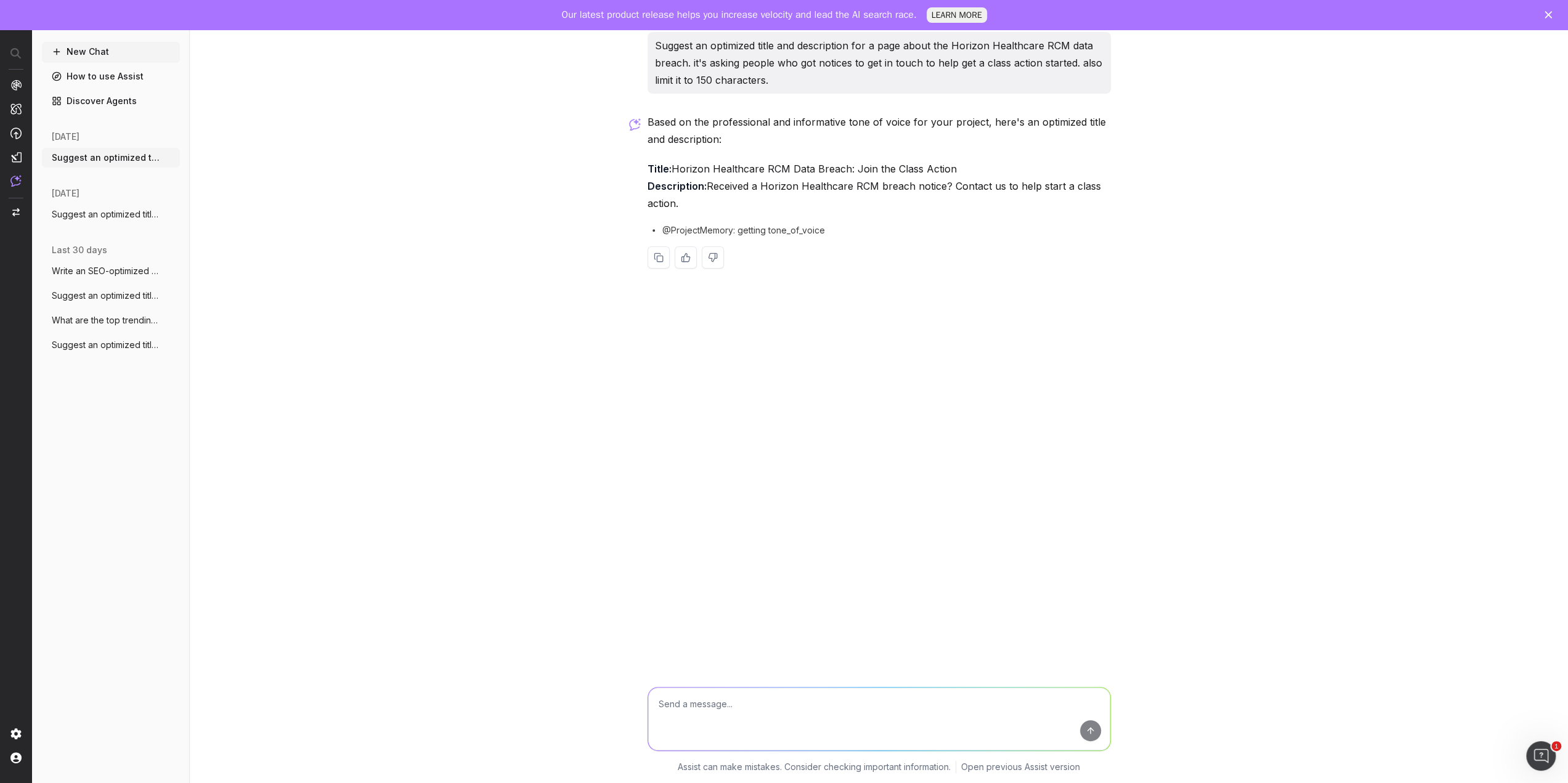 drag, startPoint x: 707, startPoint y: 203, endPoint x: 709, endPoint y: 185, distance: 18.11077 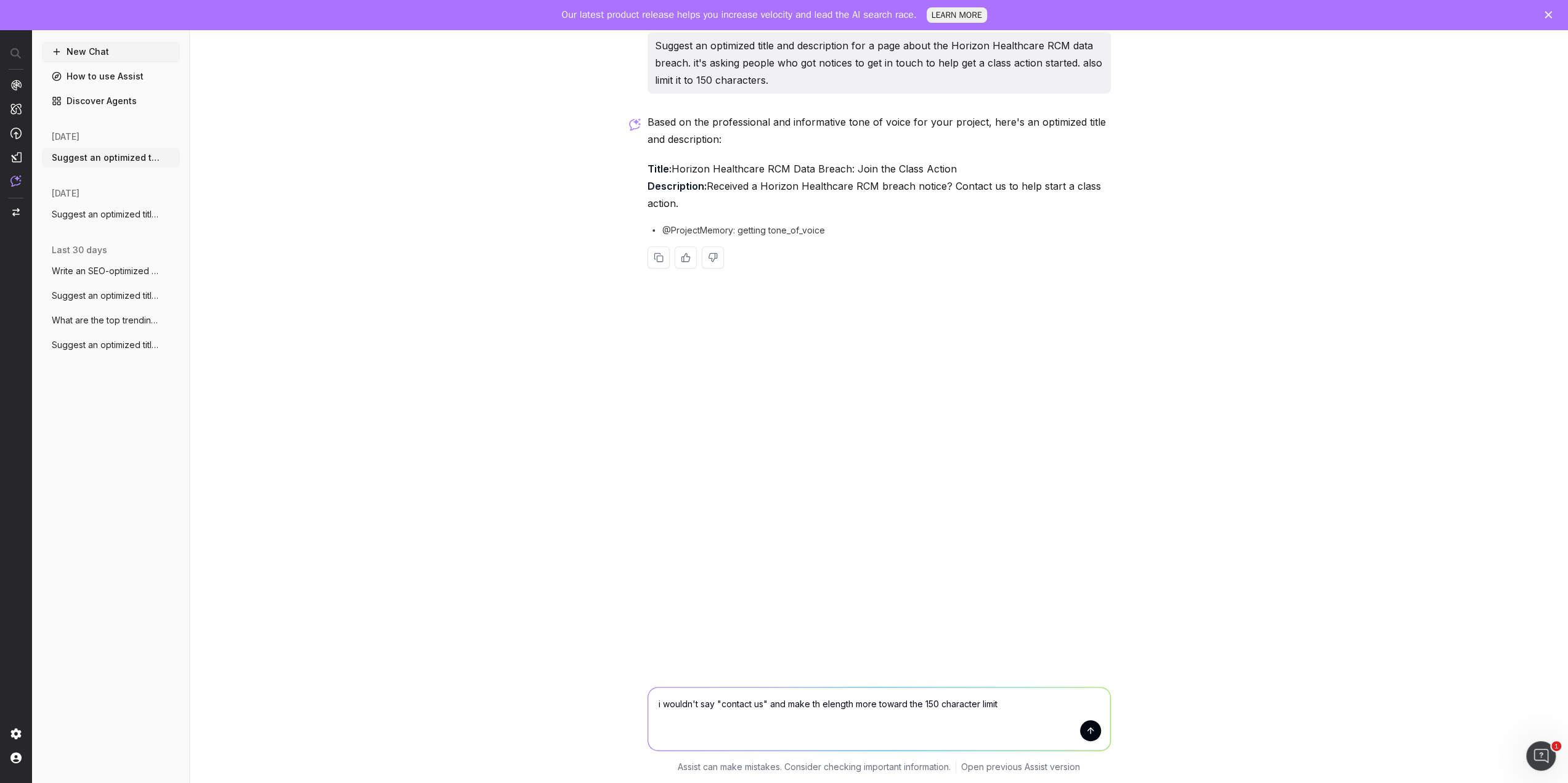 click on "i wouldn't say "contact us" and make th elength more toward the 150 character limit" at bounding box center (879, 719) 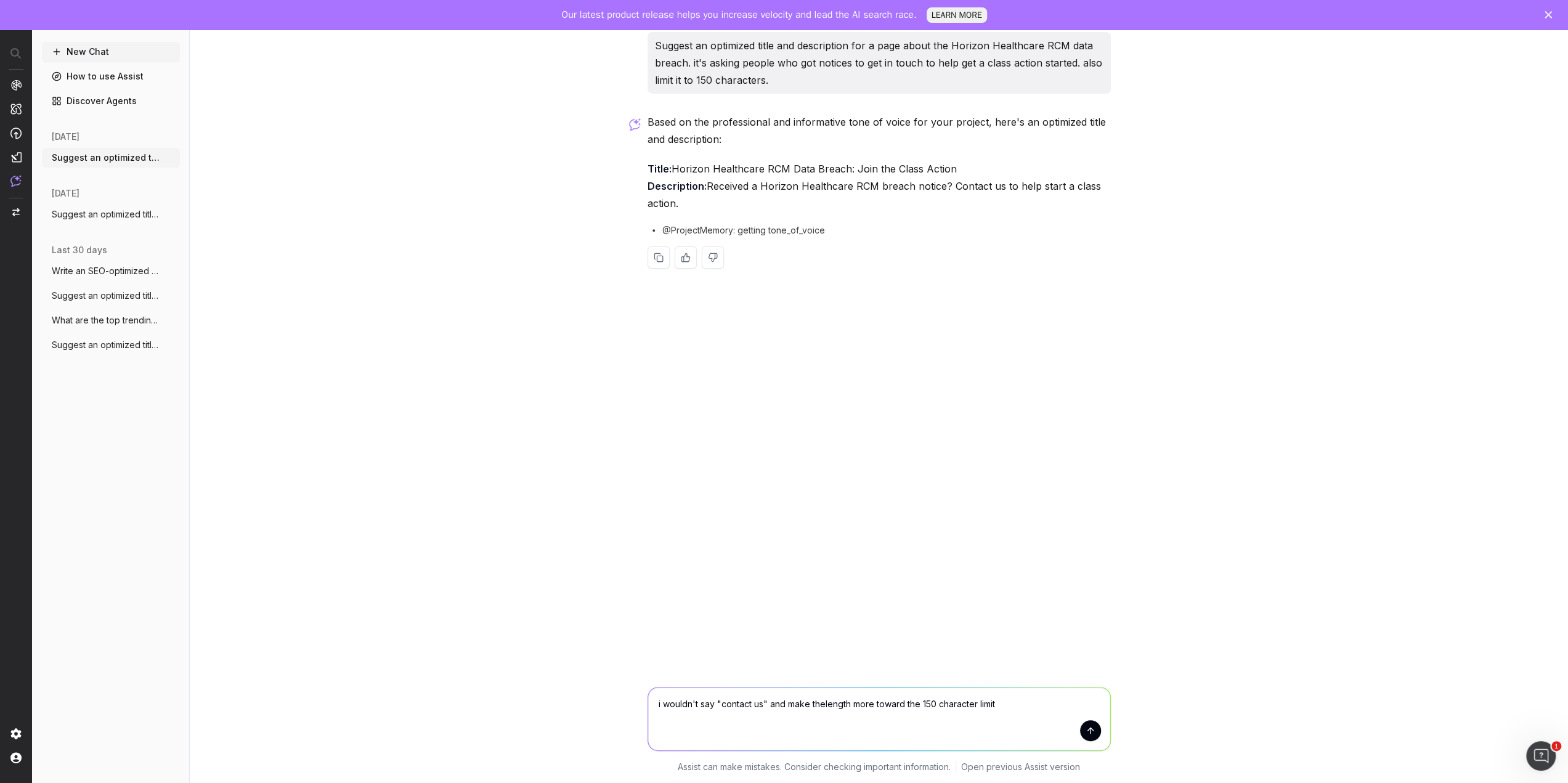 type on "i wouldn't say "contact us" and make the length more toward the 150 character limit" 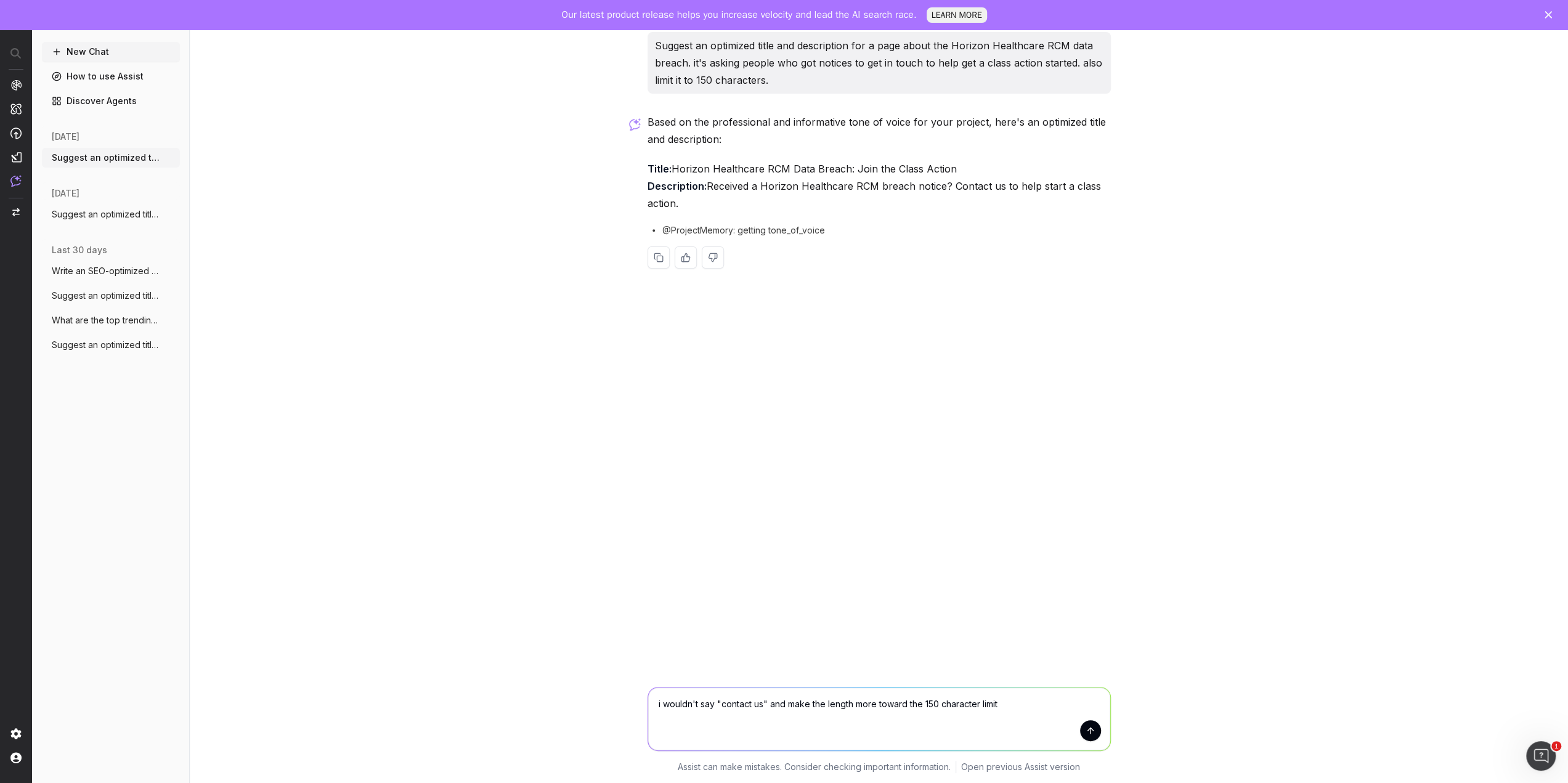 type 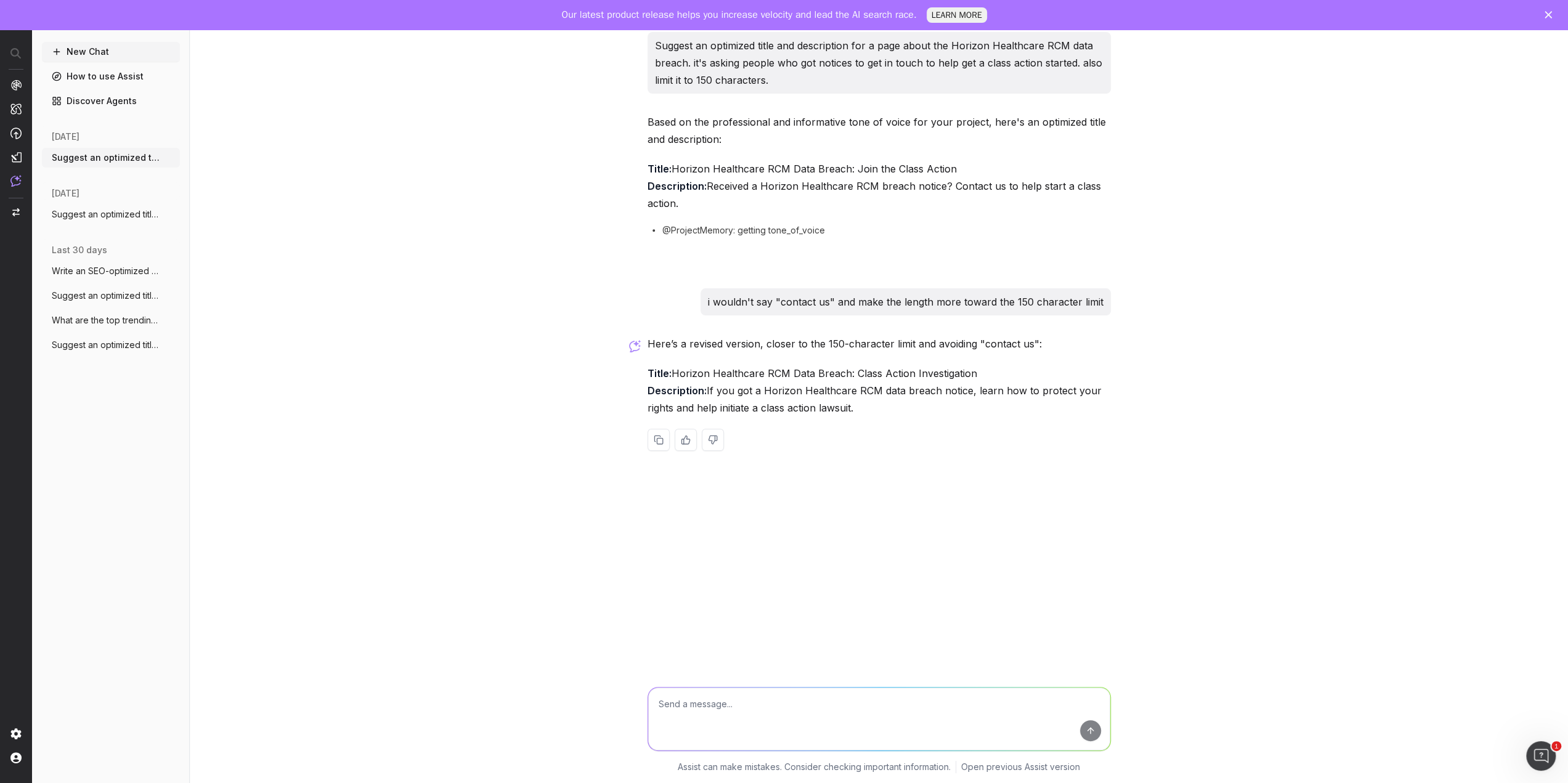 drag, startPoint x: 877, startPoint y: 408, endPoint x: 707, endPoint y: 393, distance: 170.66048 